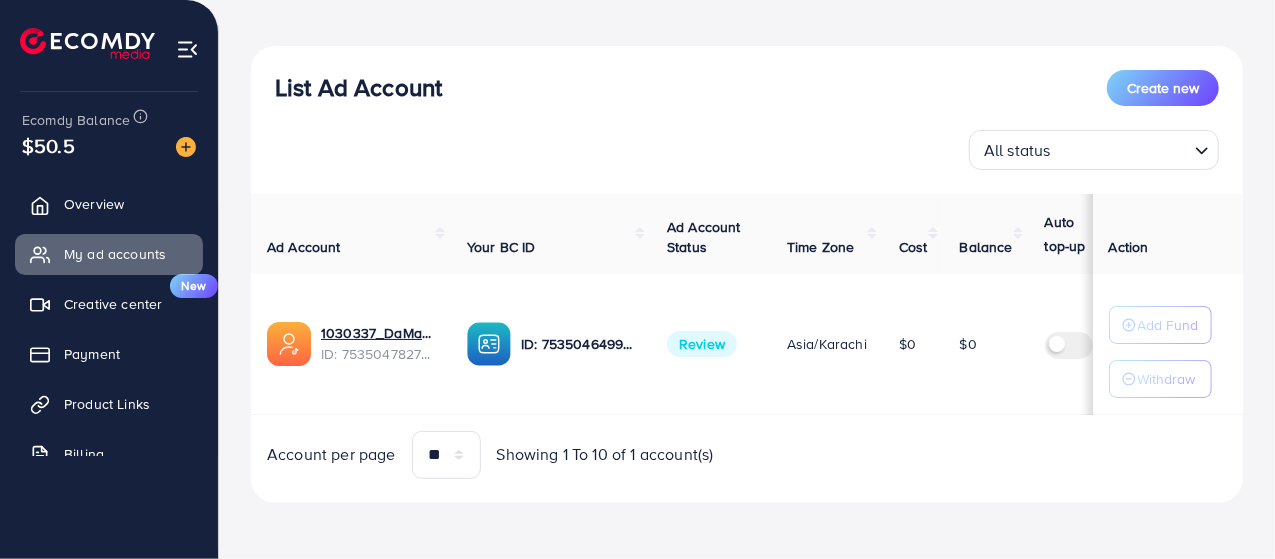 scroll, scrollTop: 196, scrollLeft: 0, axis: vertical 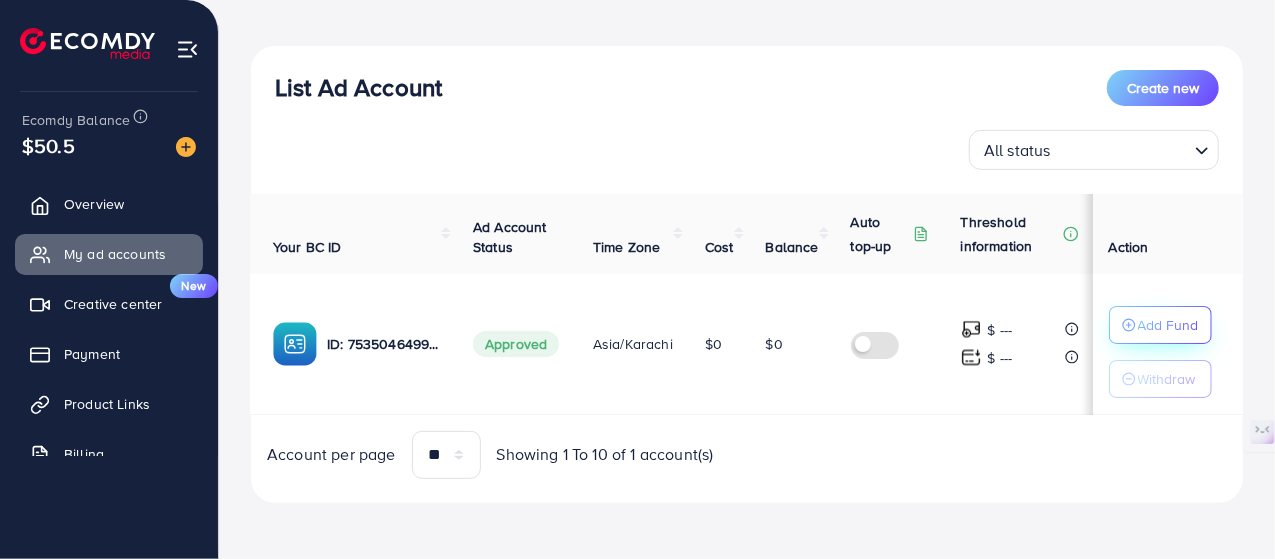 click on "Add Fund" at bounding box center (1168, 325) 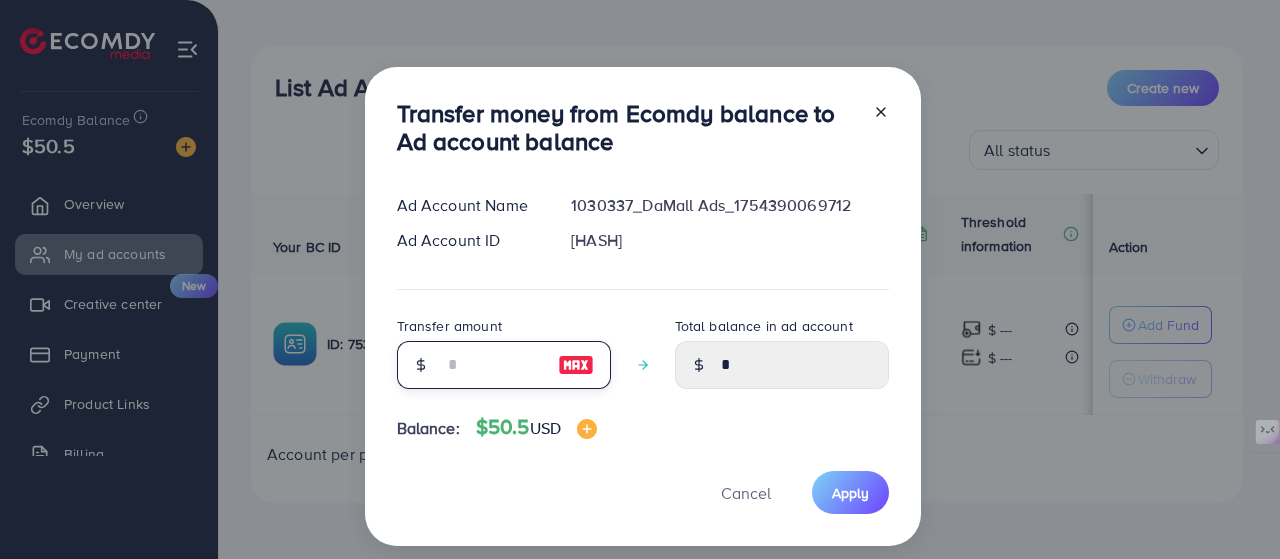 click at bounding box center [493, 365] 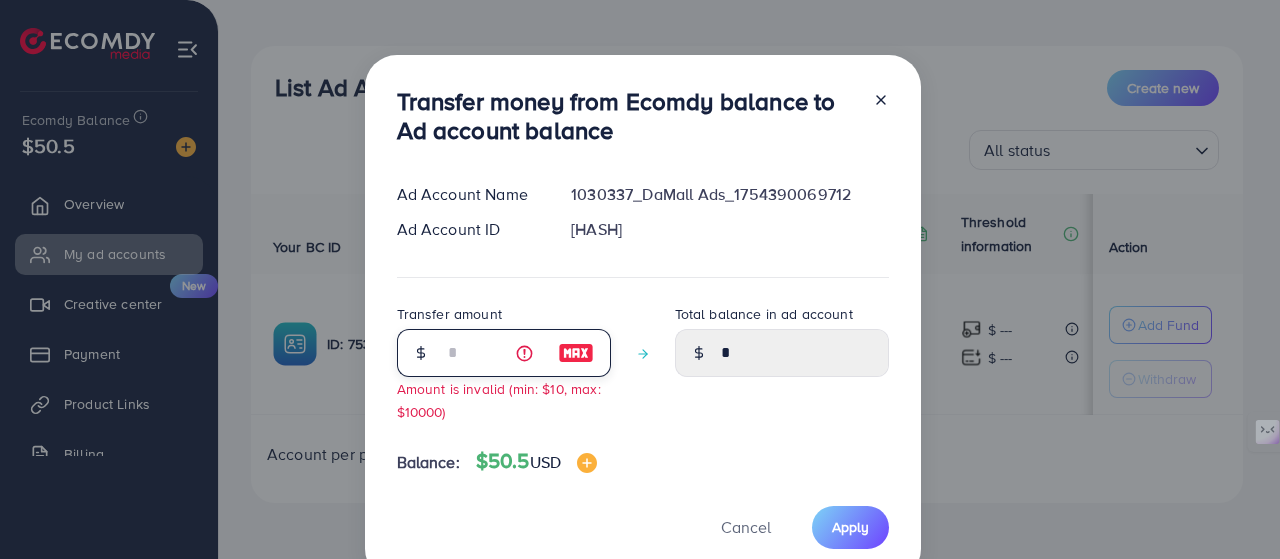 type on "*" 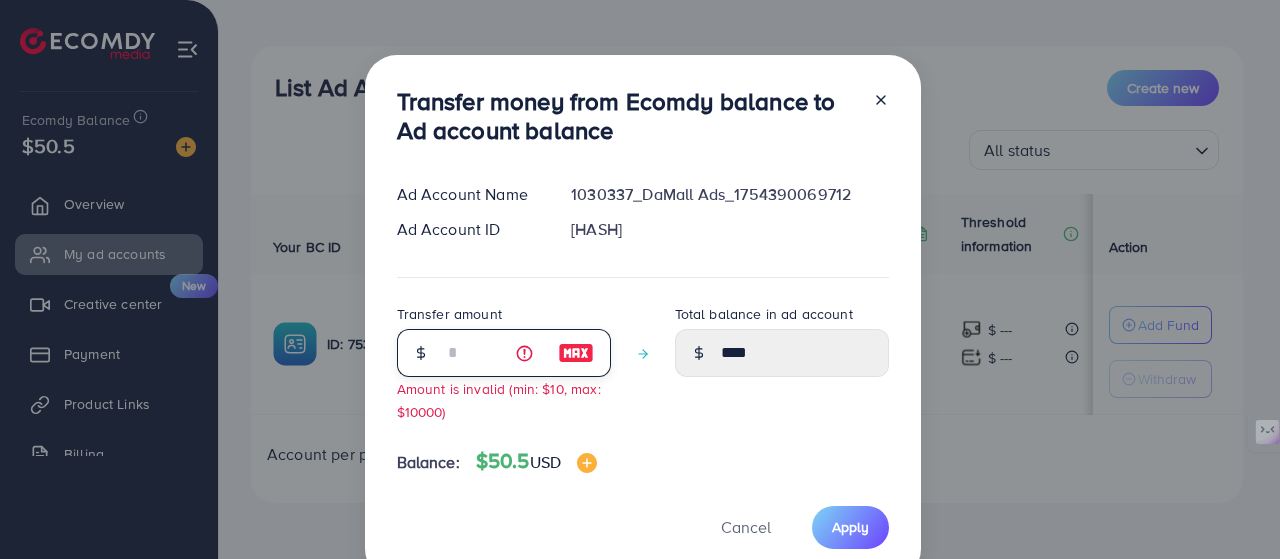 type on "**" 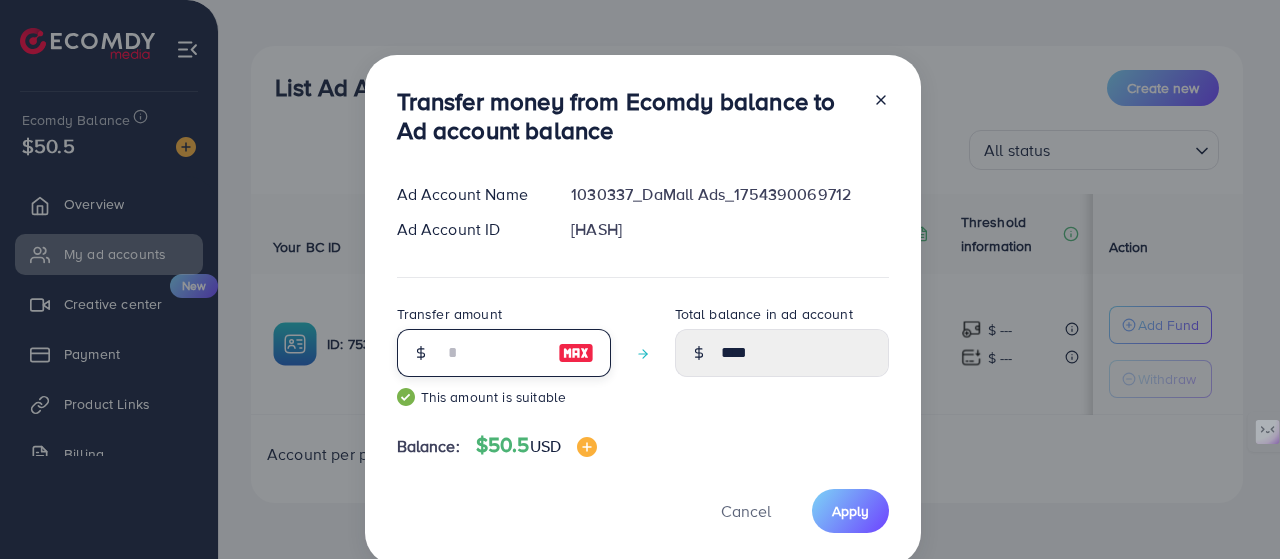 type on "*****" 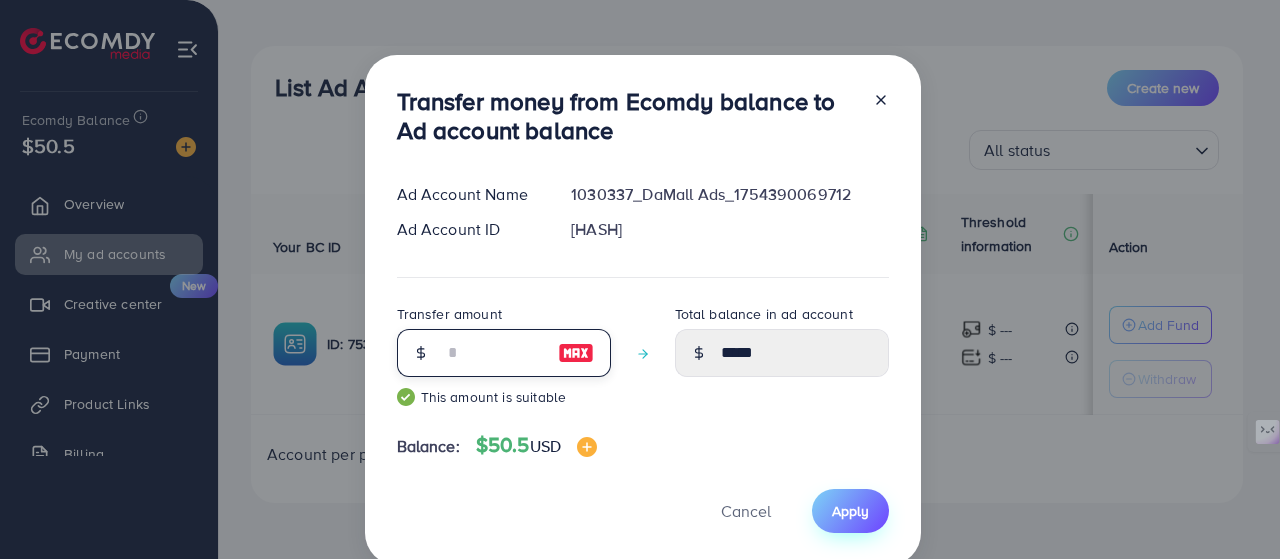 type on "**" 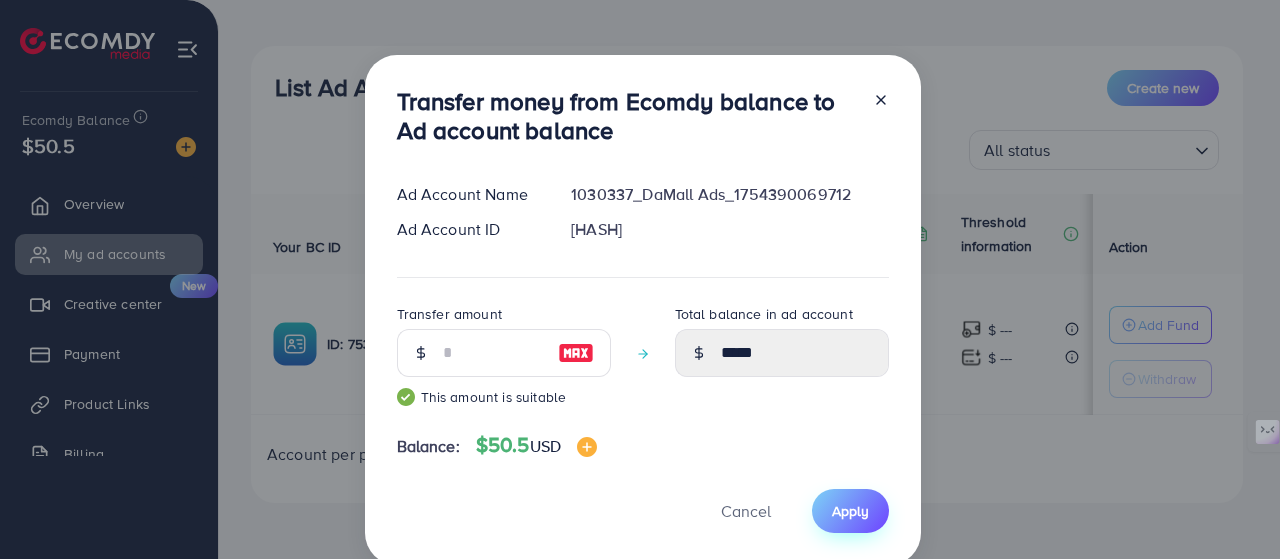click on "Apply" at bounding box center [850, 511] 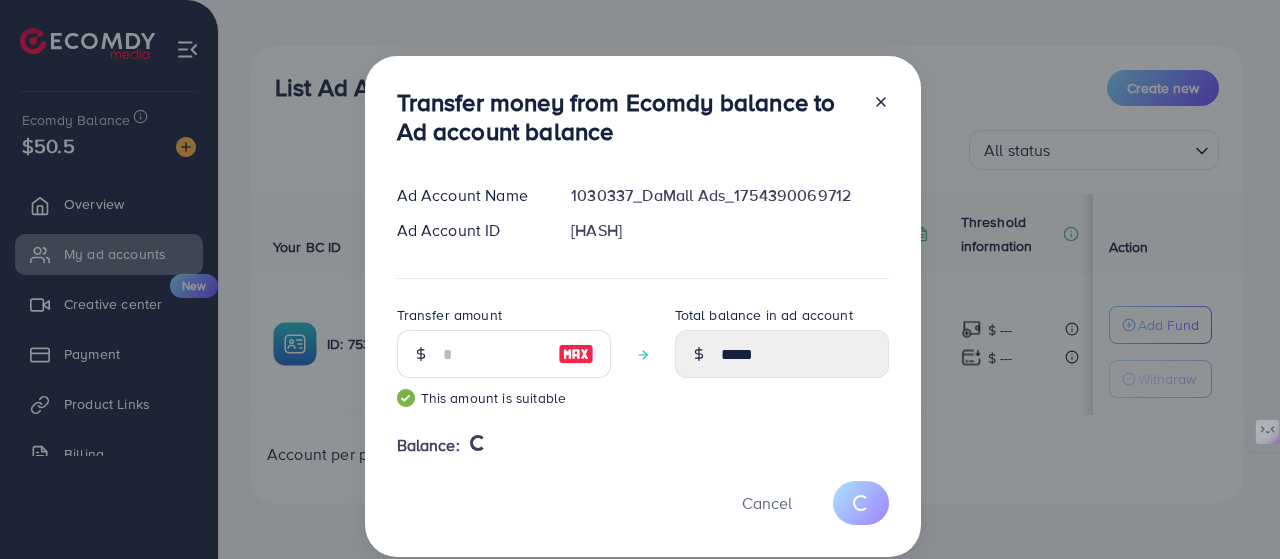 type 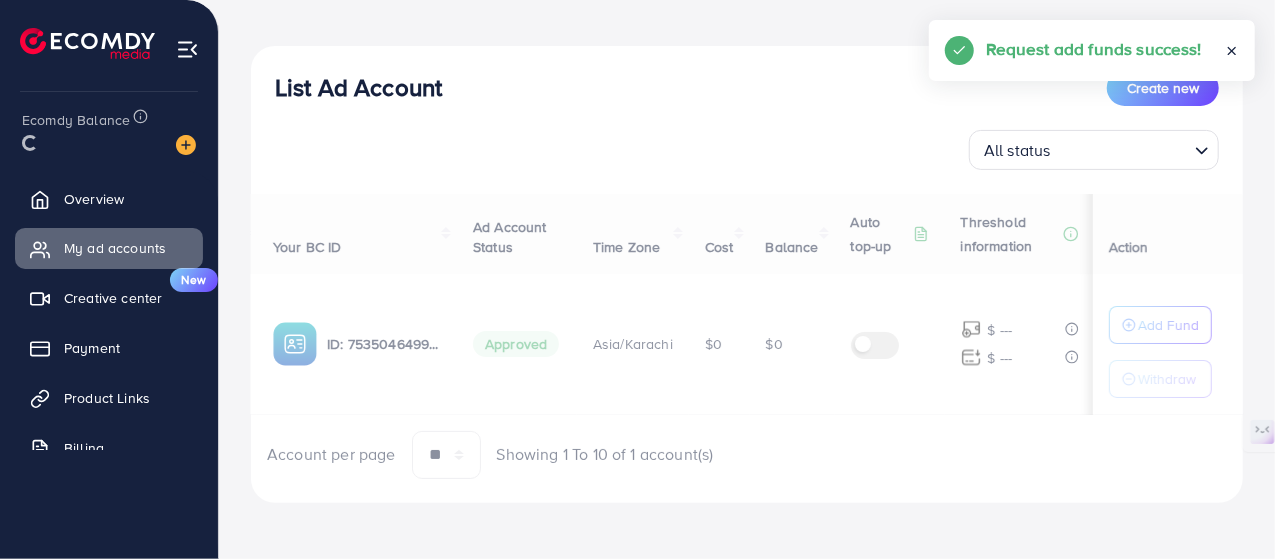 scroll, scrollTop: 0, scrollLeft: 189, axis: horizontal 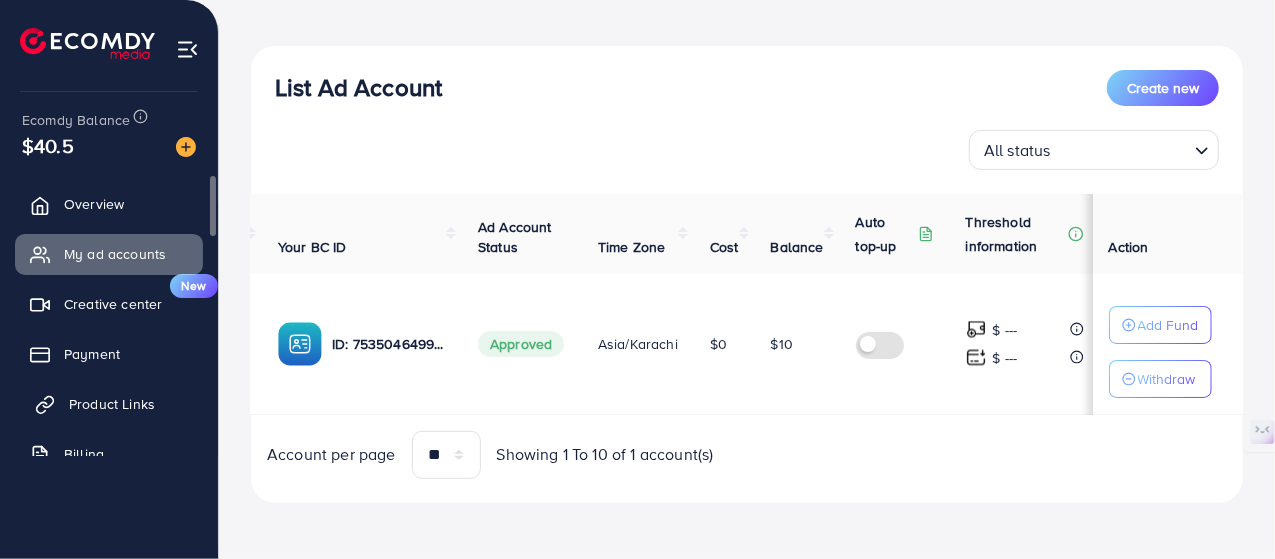 click on "Product Links" at bounding box center (112, 404) 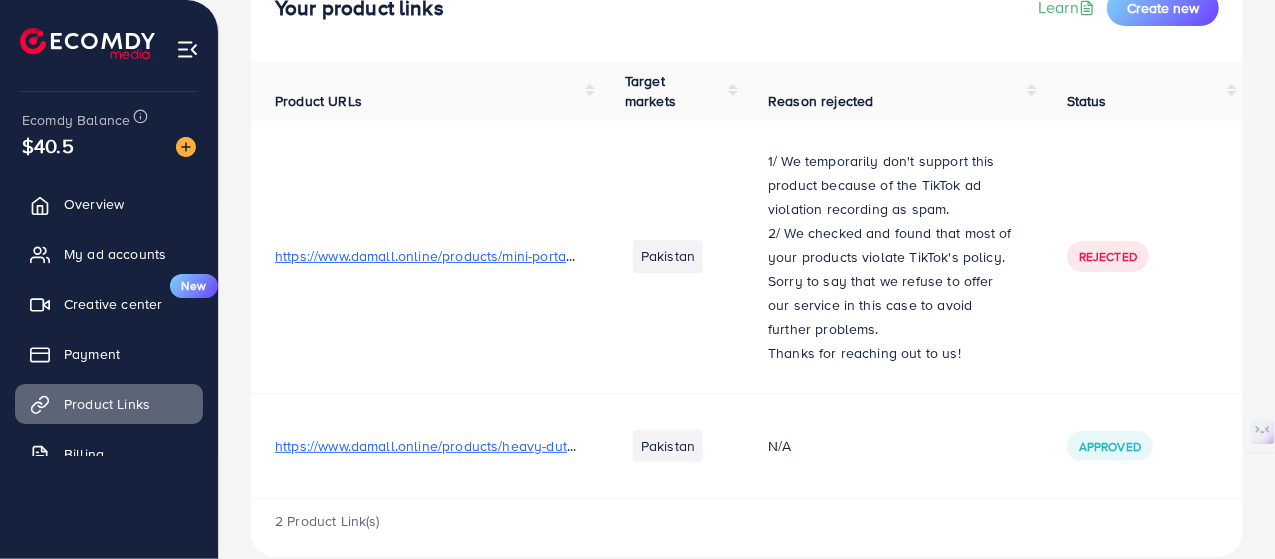 scroll, scrollTop: 162, scrollLeft: 0, axis: vertical 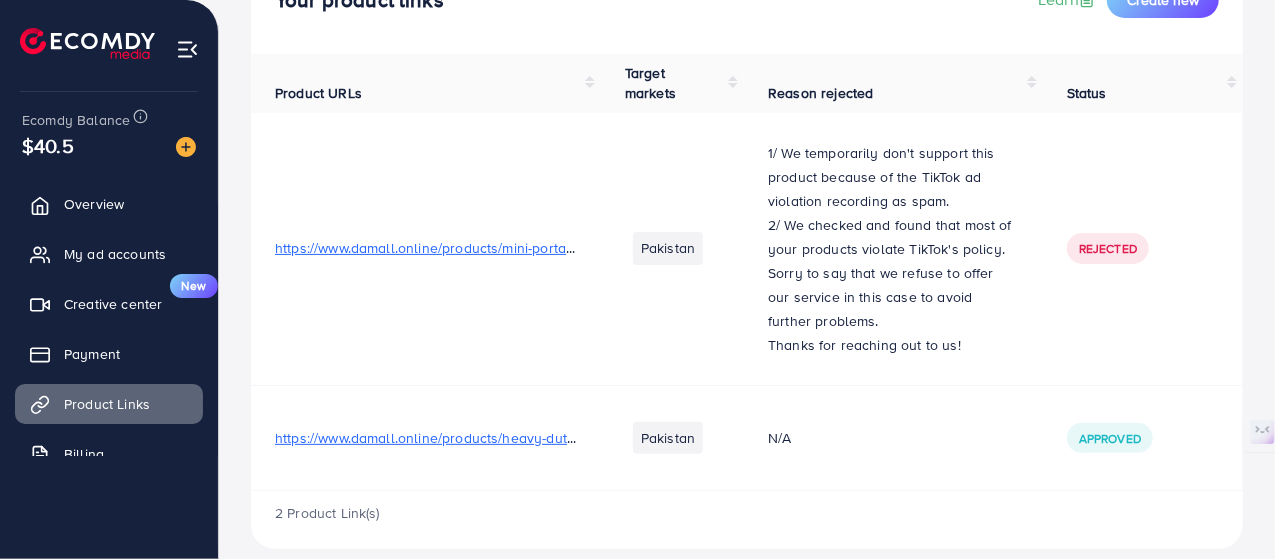 click on "https://www.damall.online/products/heavy-duty-clothes-rack-with-shelf-150x110x40-cm" at bounding box center [549, 438] 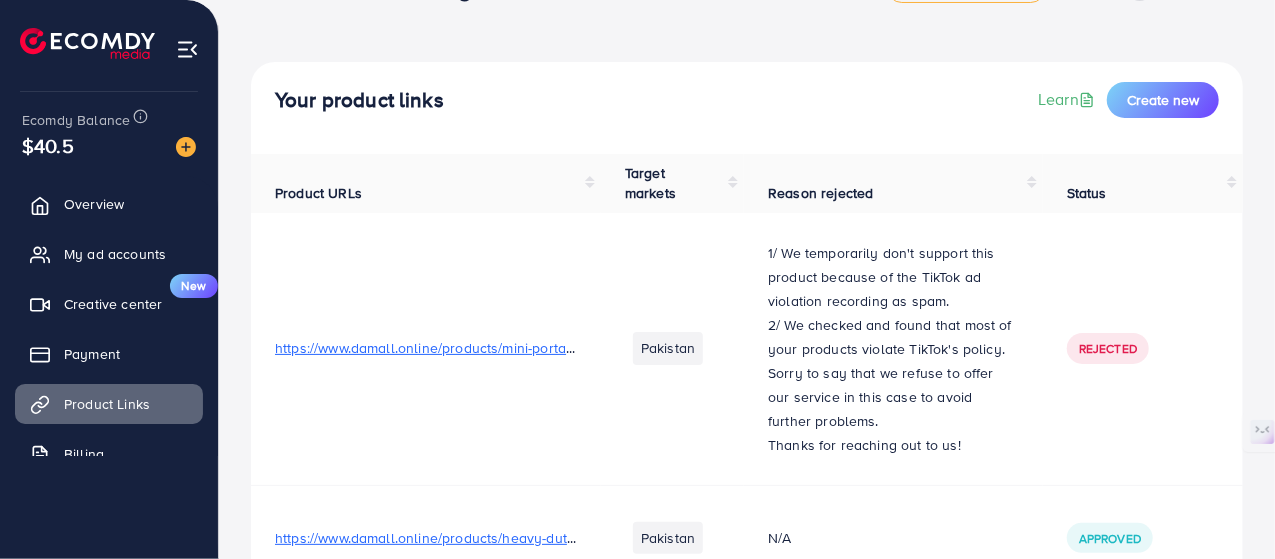 scroll, scrollTop: 0, scrollLeft: 0, axis: both 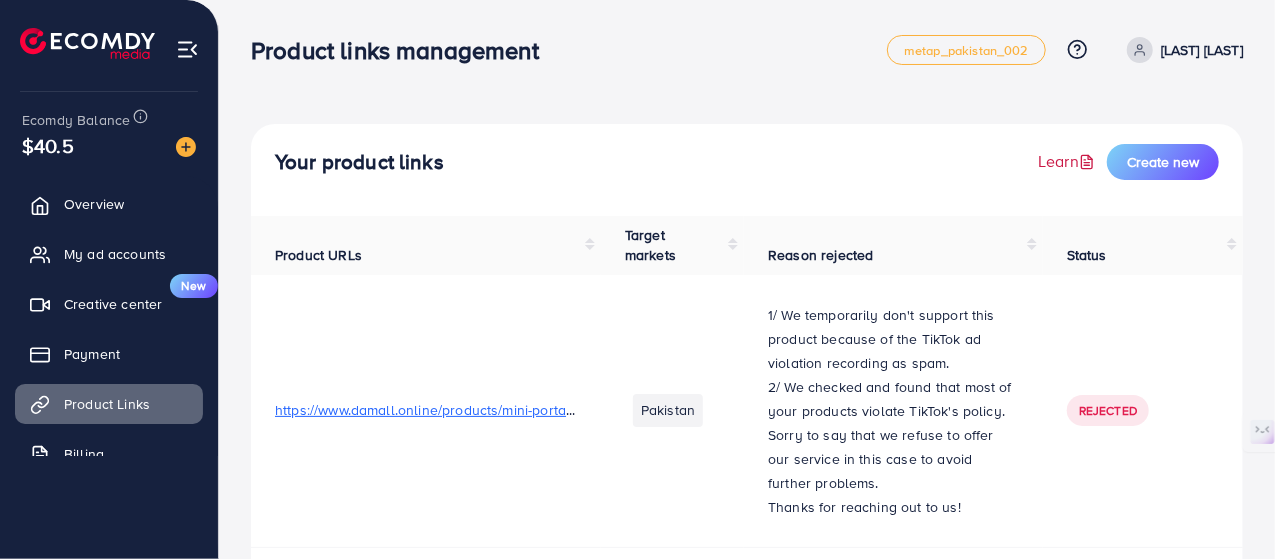 click on "Learn" at bounding box center [1068, 161] 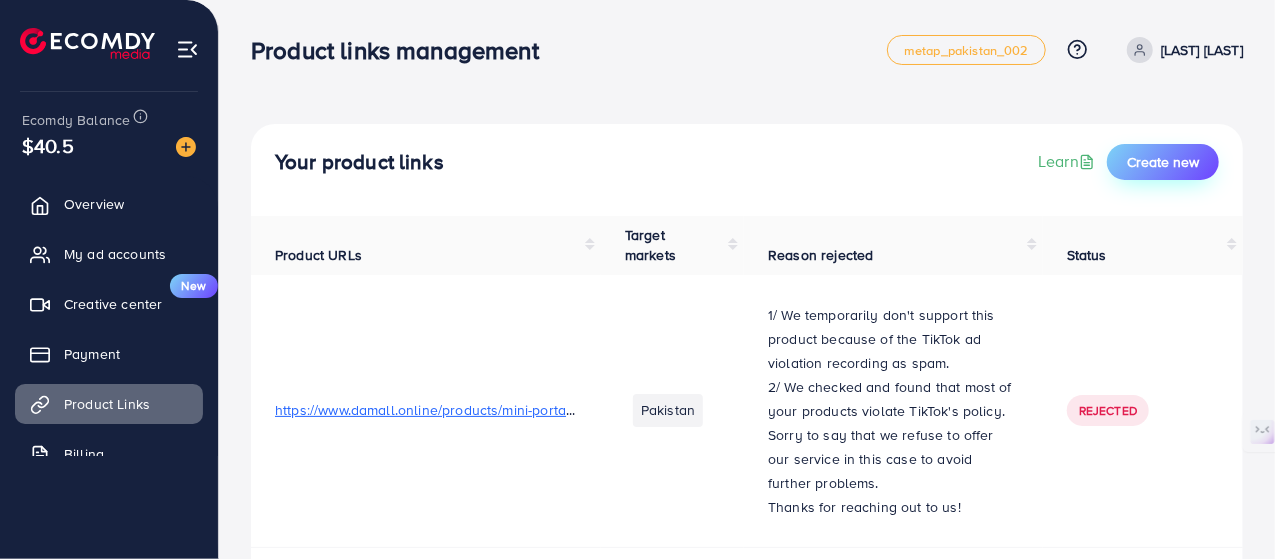 click on "Create new" at bounding box center [1163, 162] 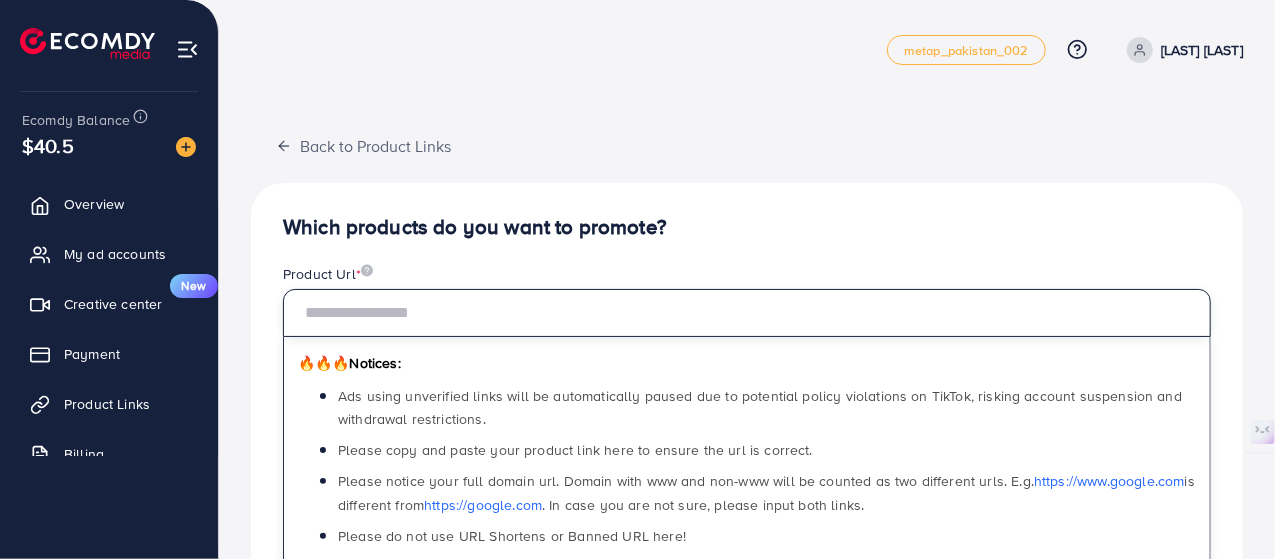 click at bounding box center [747, 313] 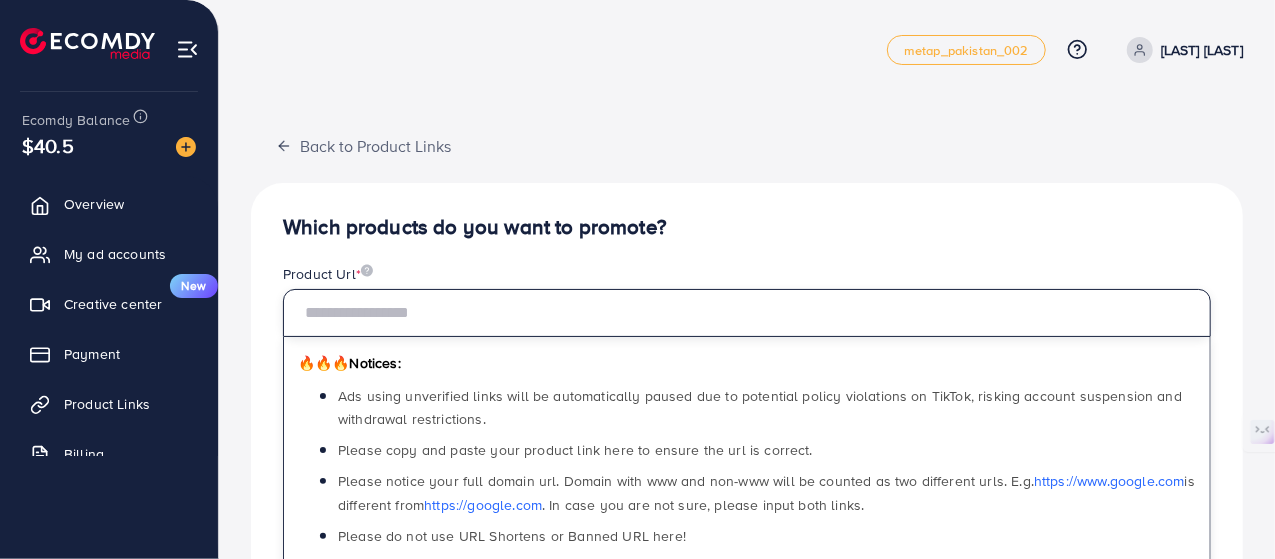 paste on "**********" 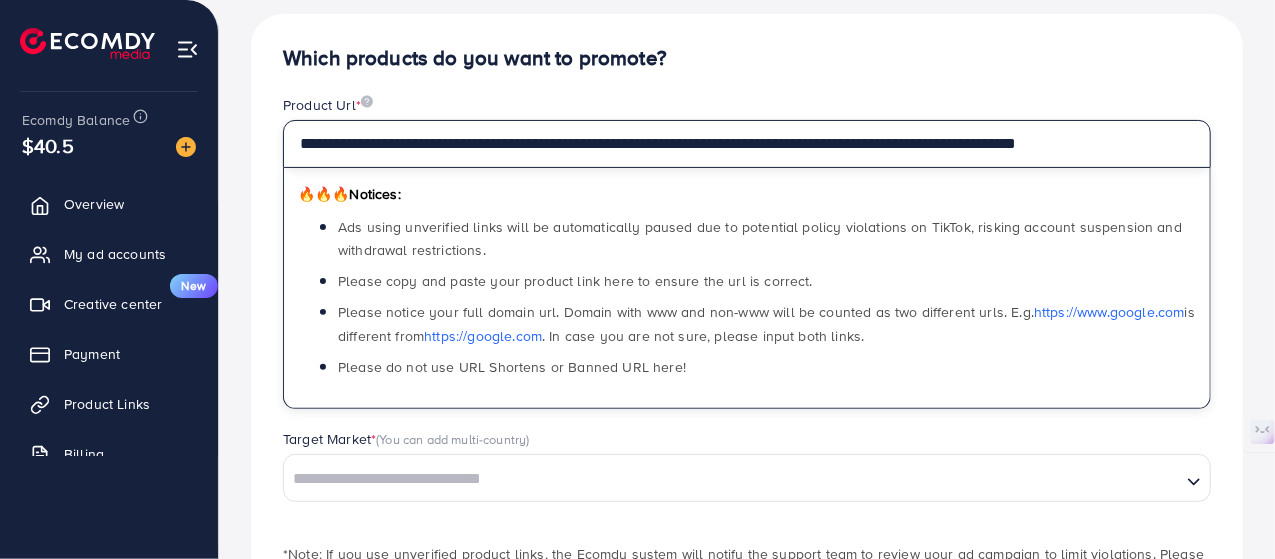 scroll, scrollTop: 200, scrollLeft: 0, axis: vertical 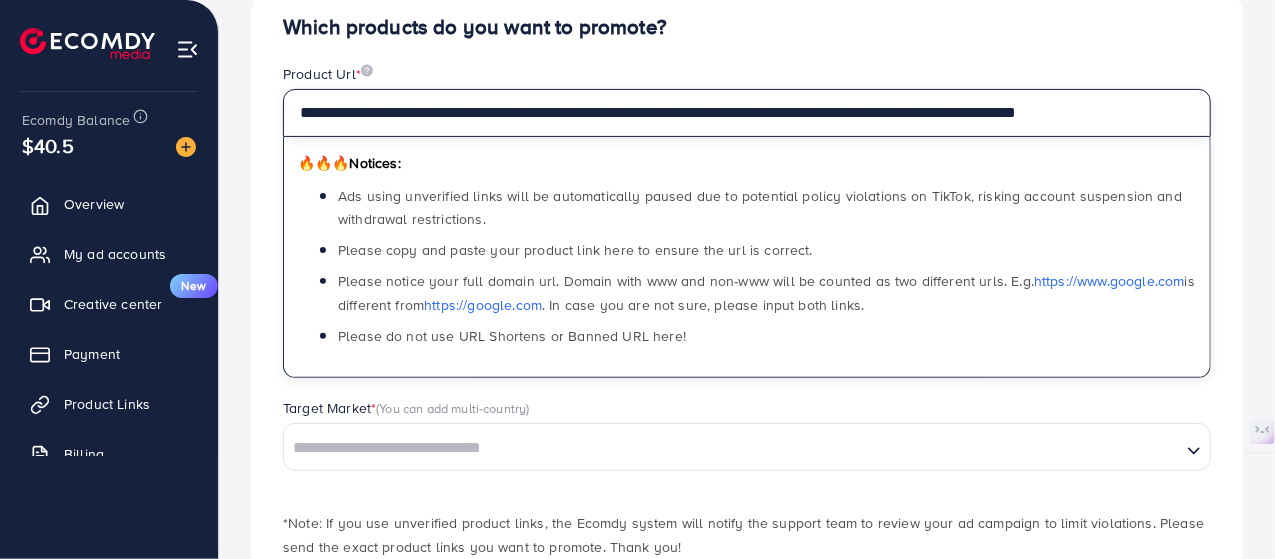 type on "**********" 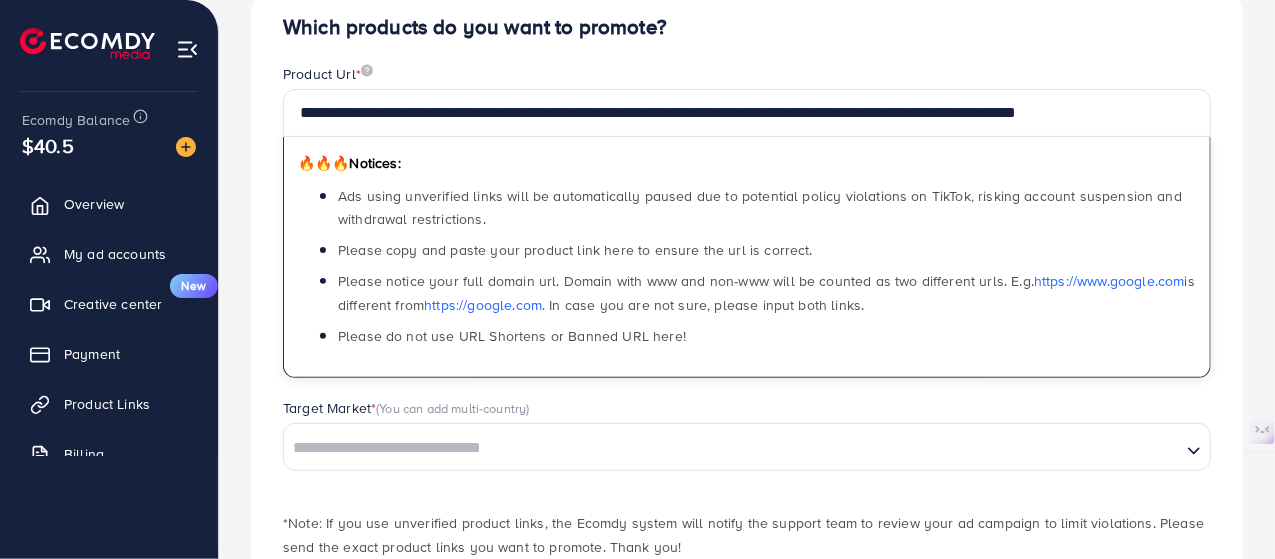 click at bounding box center (732, 448) 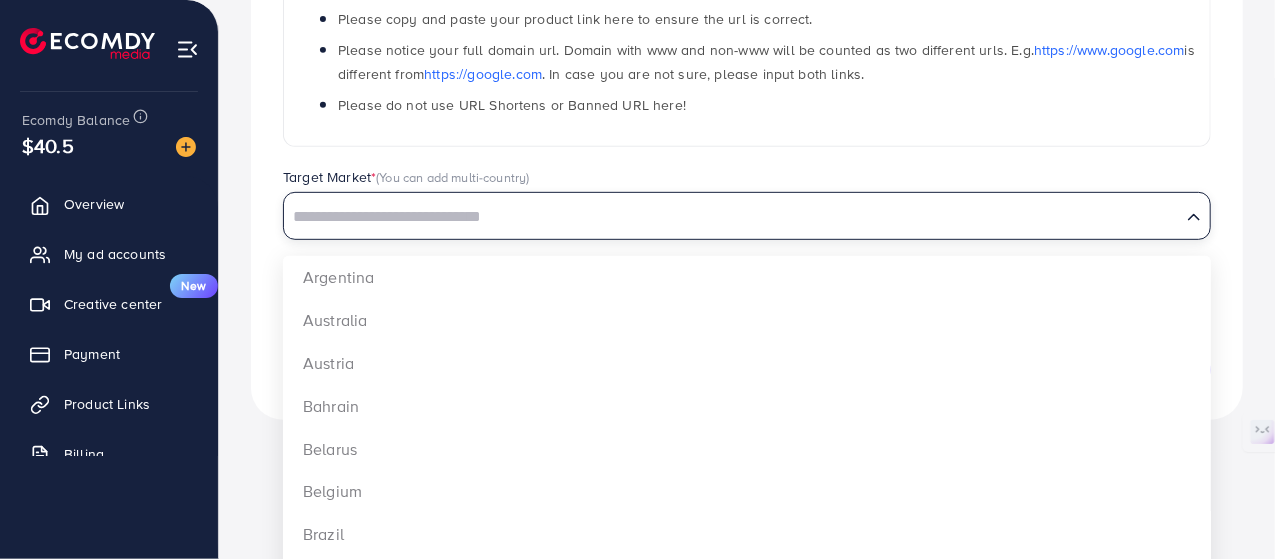 scroll, scrollTop: 475, scrollLeft: 0, axis: vertical 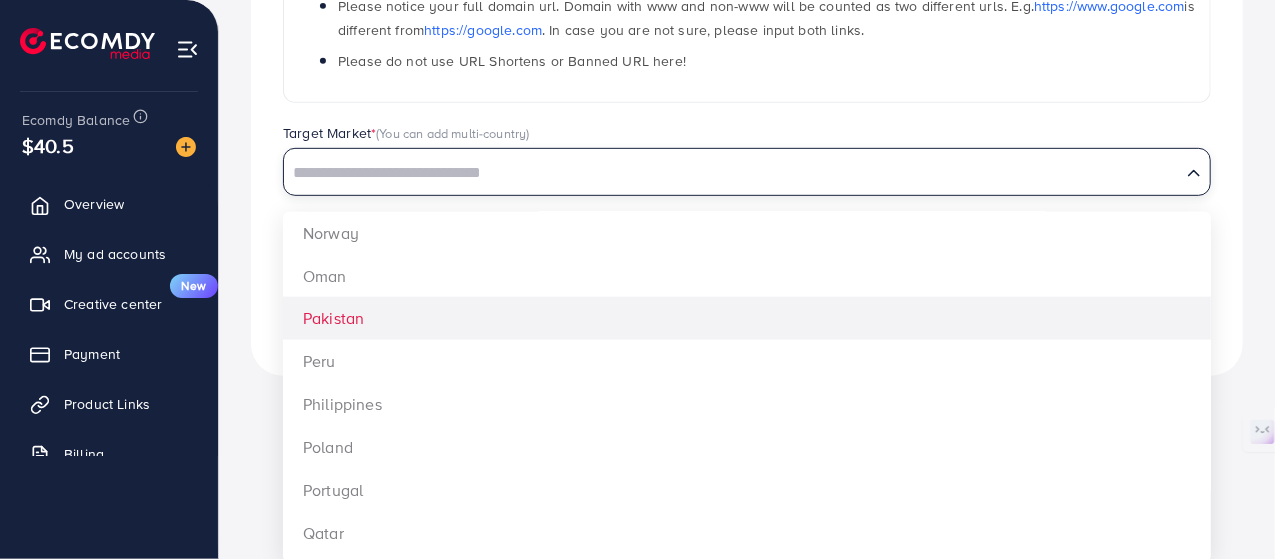 click on "**********" at bounding box center (747, 42) 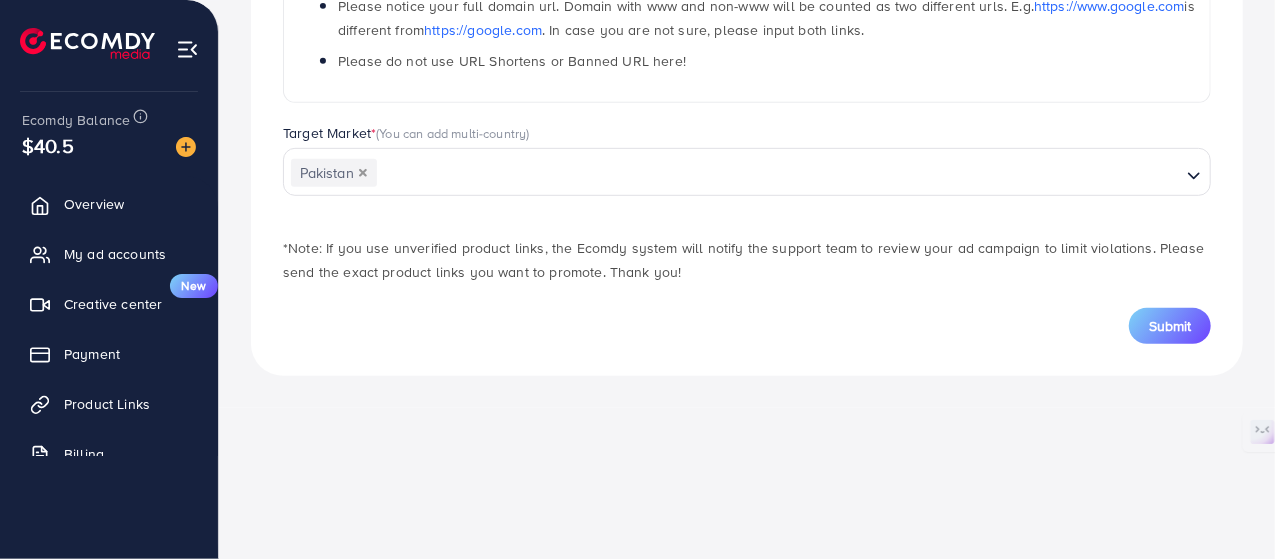 scroll, scrollTop: 0, scrollLeft: 0, axis: both 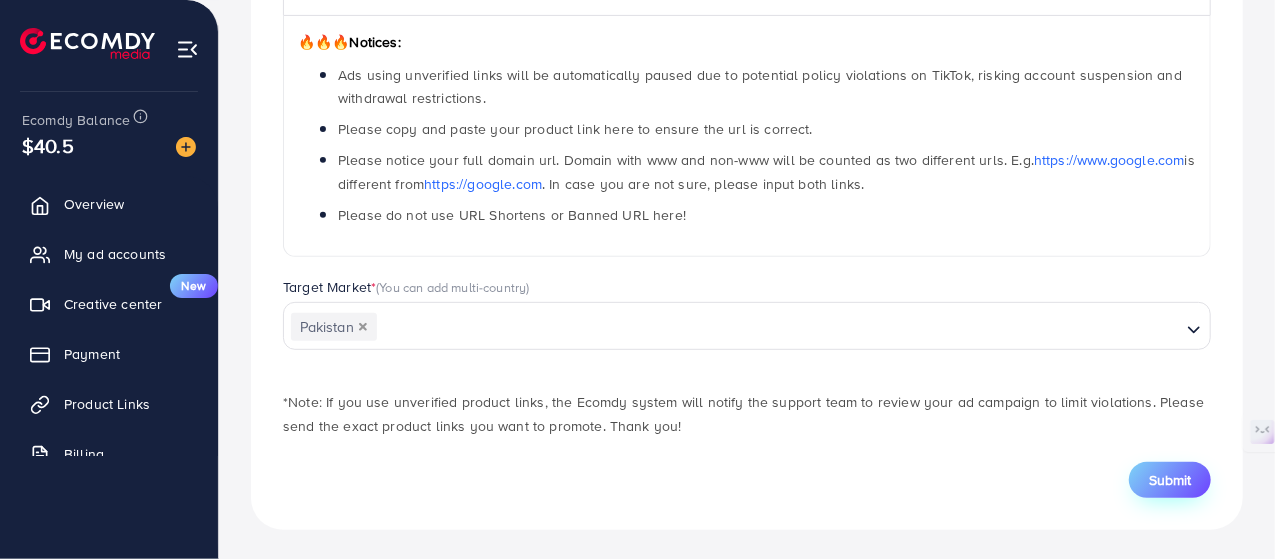 click on "Submit" at bounding box center (1170, 480) 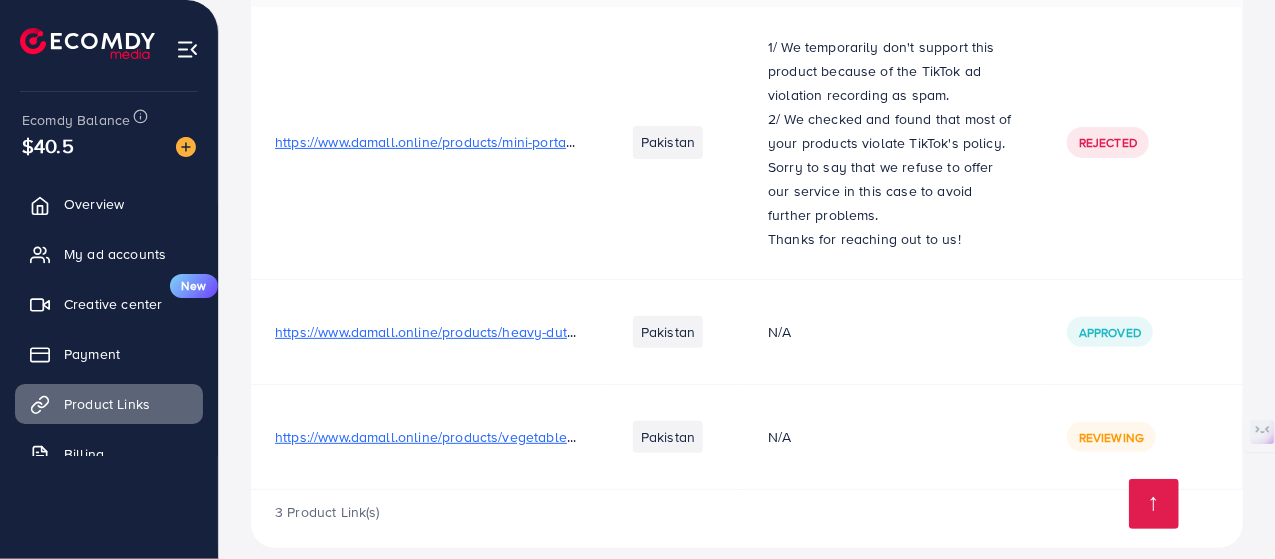 scroll, scrollTop: 168, scrollLeft: 0, axis: vertical 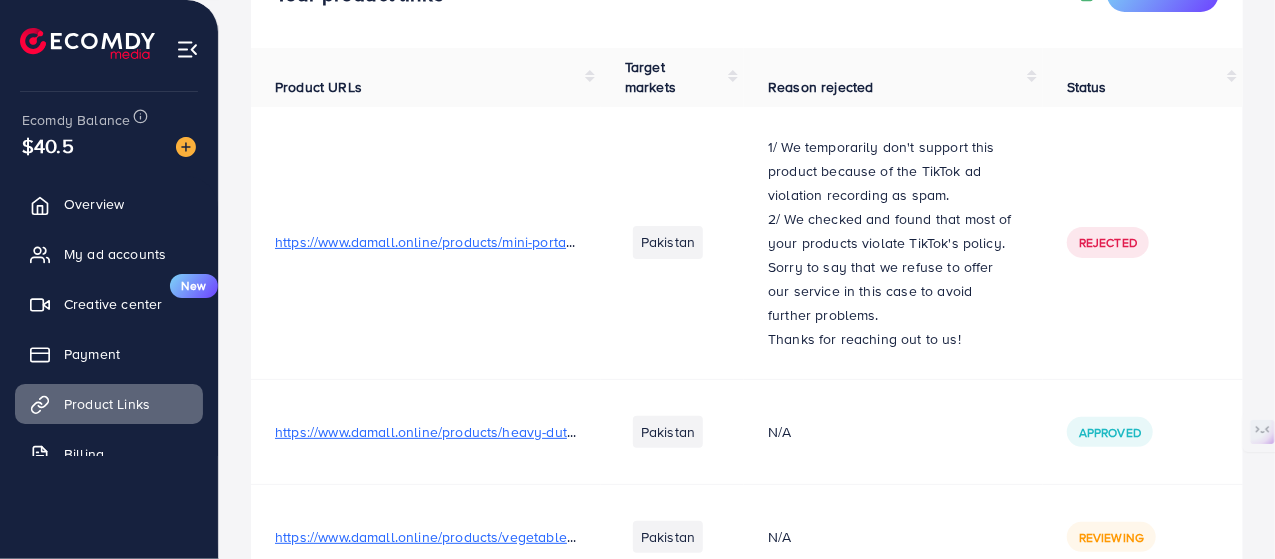 click on "https://www.damall.online/products/mini-portable-rechargeable-air-cooler-fan" at bounding box center (521, 242) 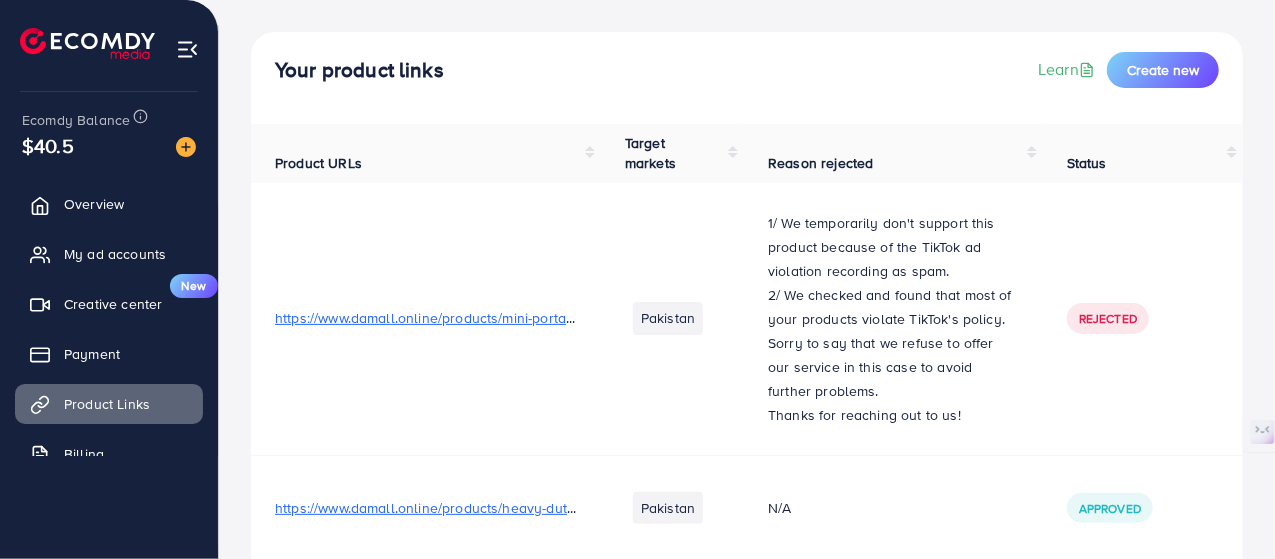 scroll, scrollTop: 0, scrollLeft: 0, axis: both 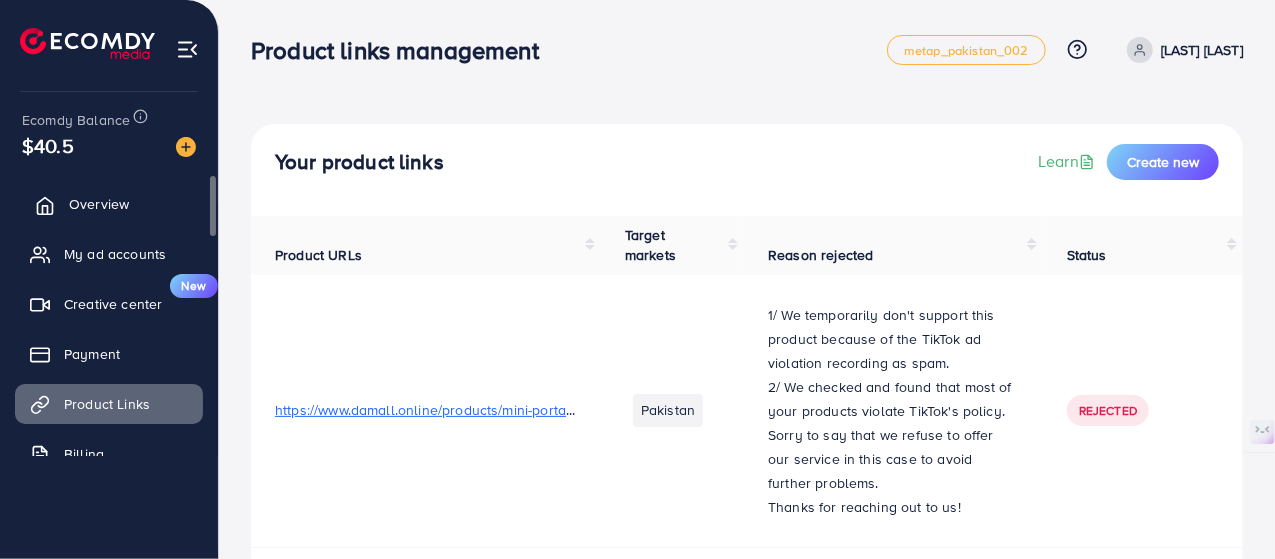 click on "Overview" at bounding box center [99, 204] 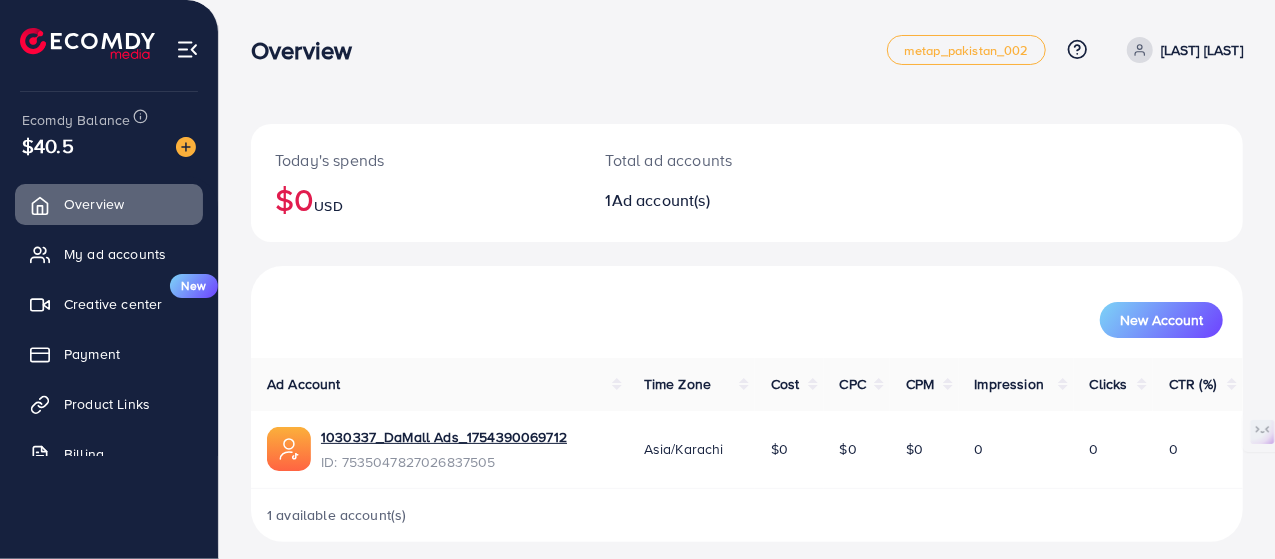 scroll, scrollTop: 14, scrollLeft: 0, axis: vertical 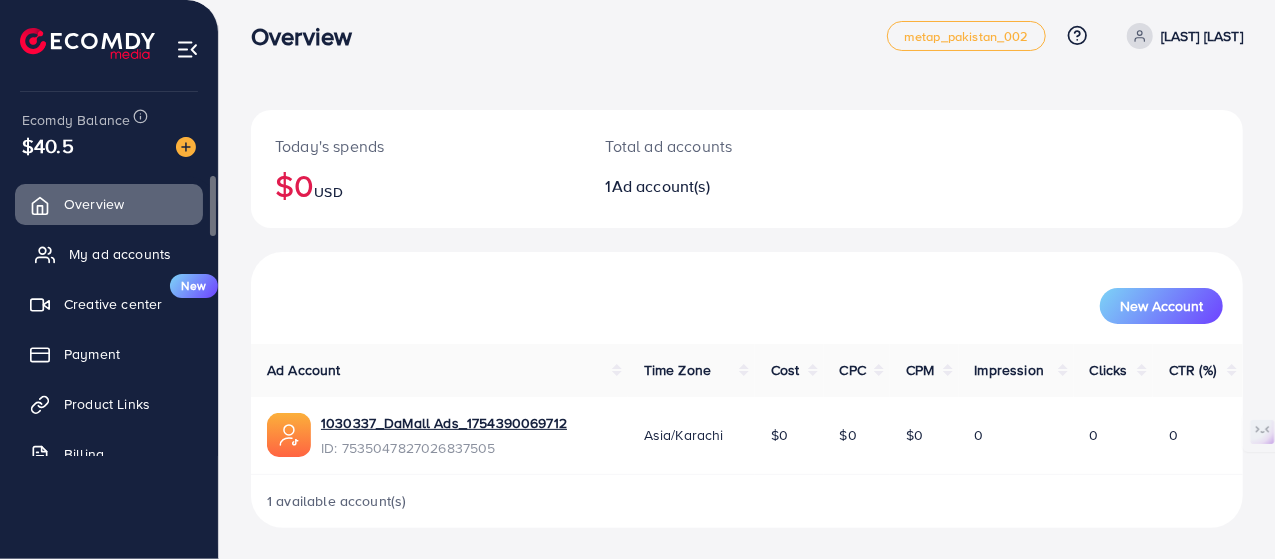 click on "My ad accounts" at bounding box center (120, 254) 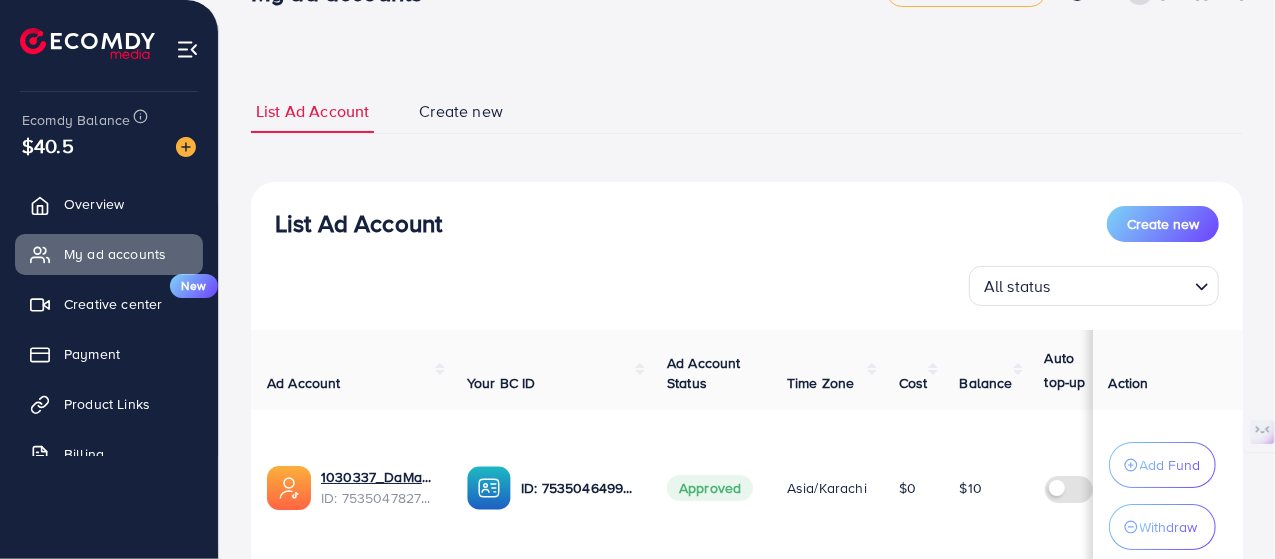 scroll, scrollTop: 0, scrollLeft: 0, axis: both 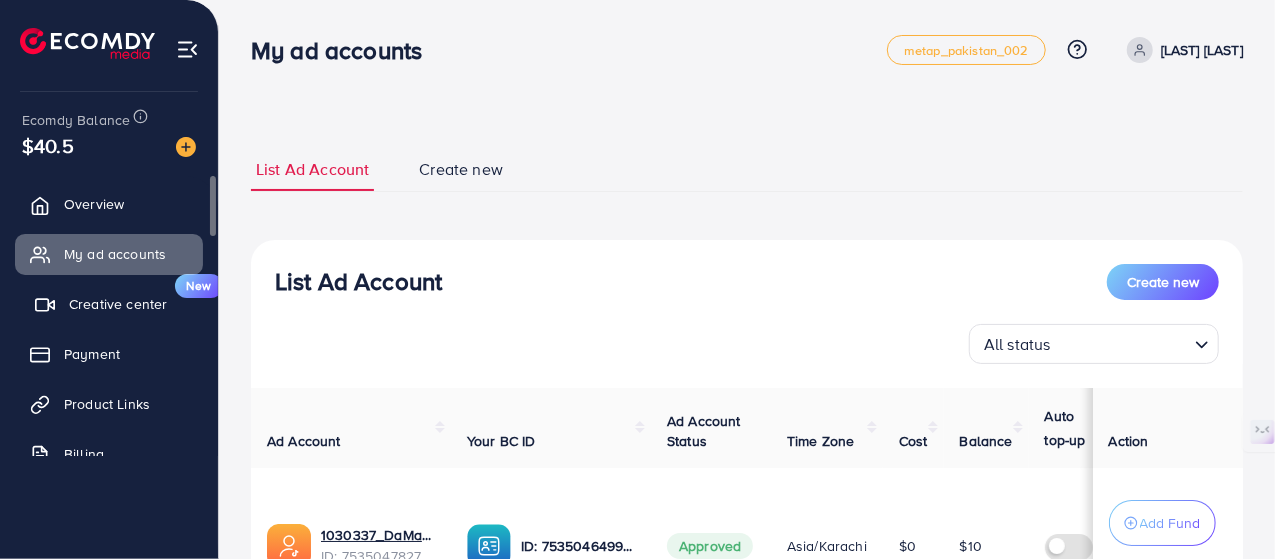 click on "Creative center" at bounding box center [118, 304] 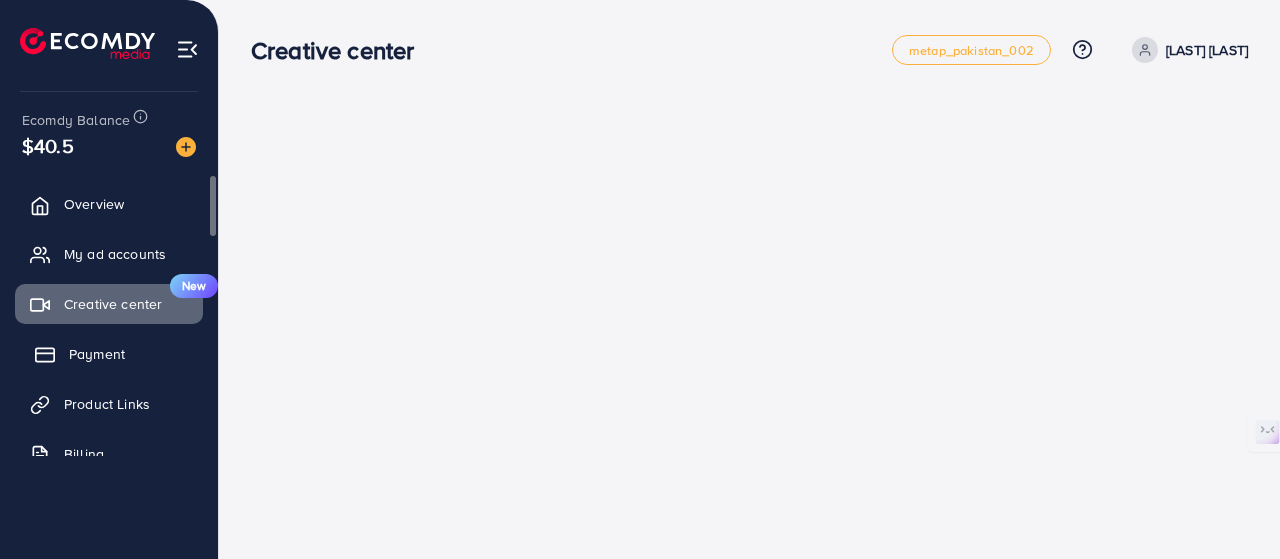 click on "Payment" at bounding box center (97, 354) 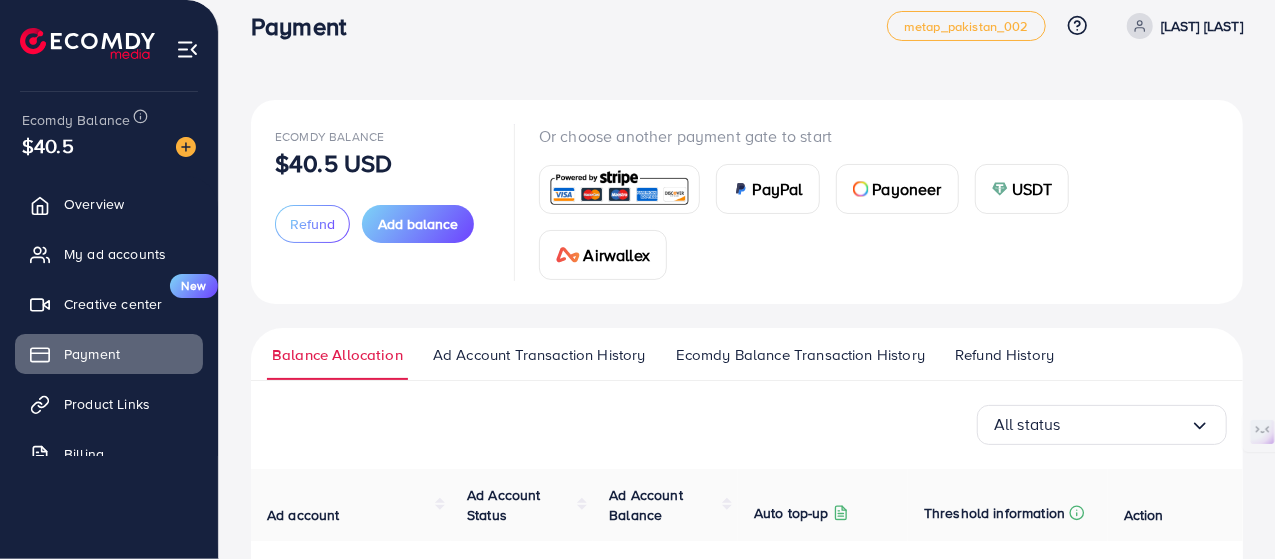 scroll, scrollTop: 0, scrollLeft: 0, axis: both 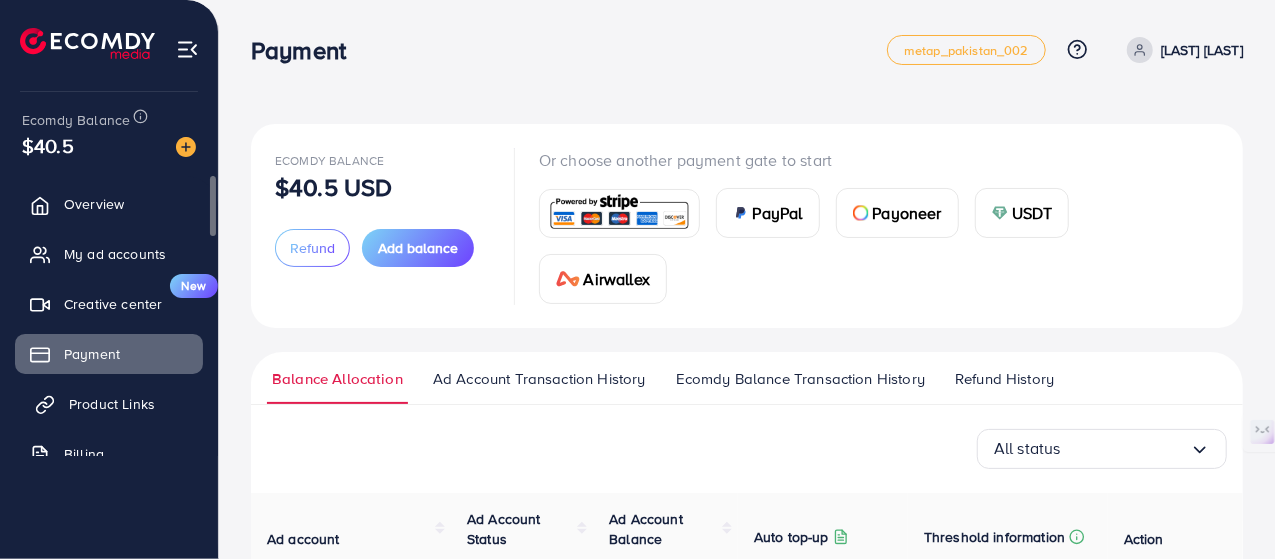 click on "Product Links" at bounding box center [112, 404] 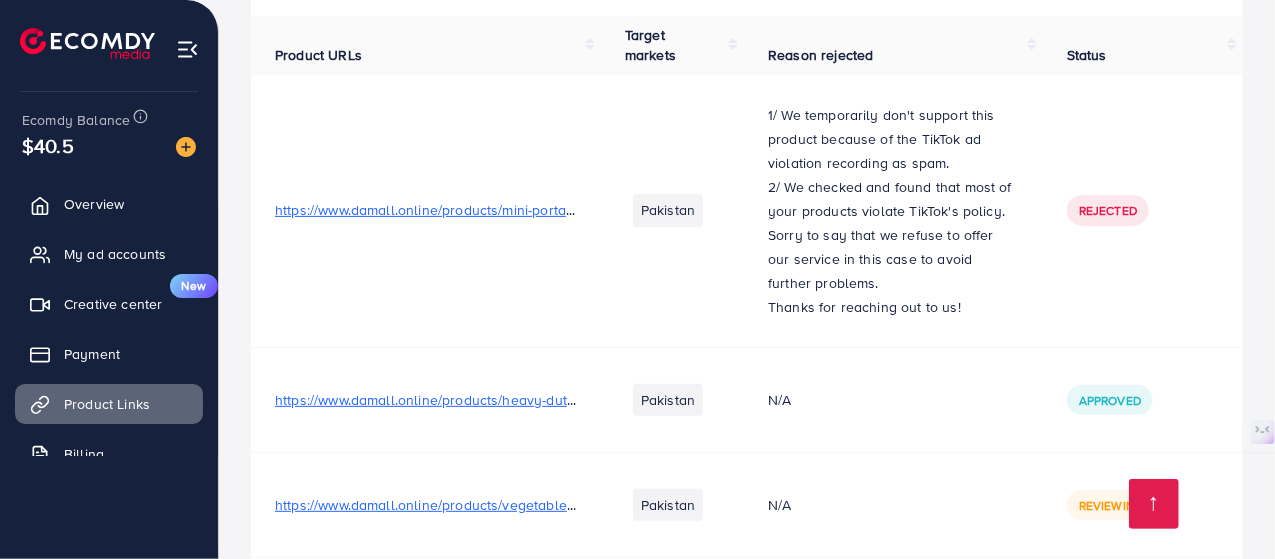 scroll, scrollTop: 268, scrollLeft: 0, axis: vertical 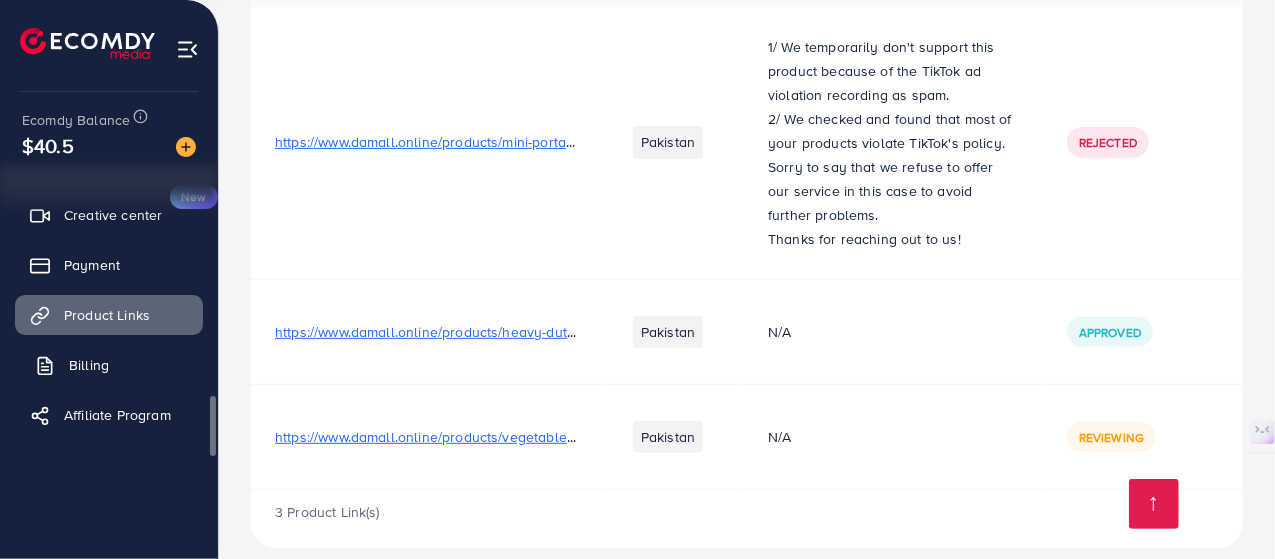 click on "Billing" at bounding box center [89, 365] 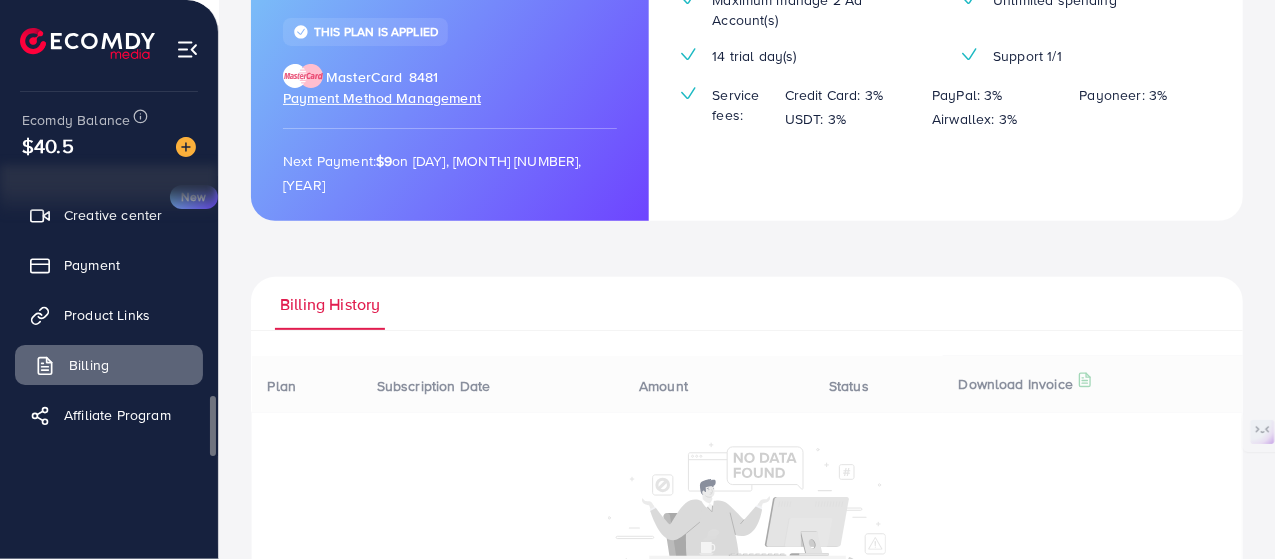 scroll, scrollTop: 0, scrollLeft: 0, axis: both 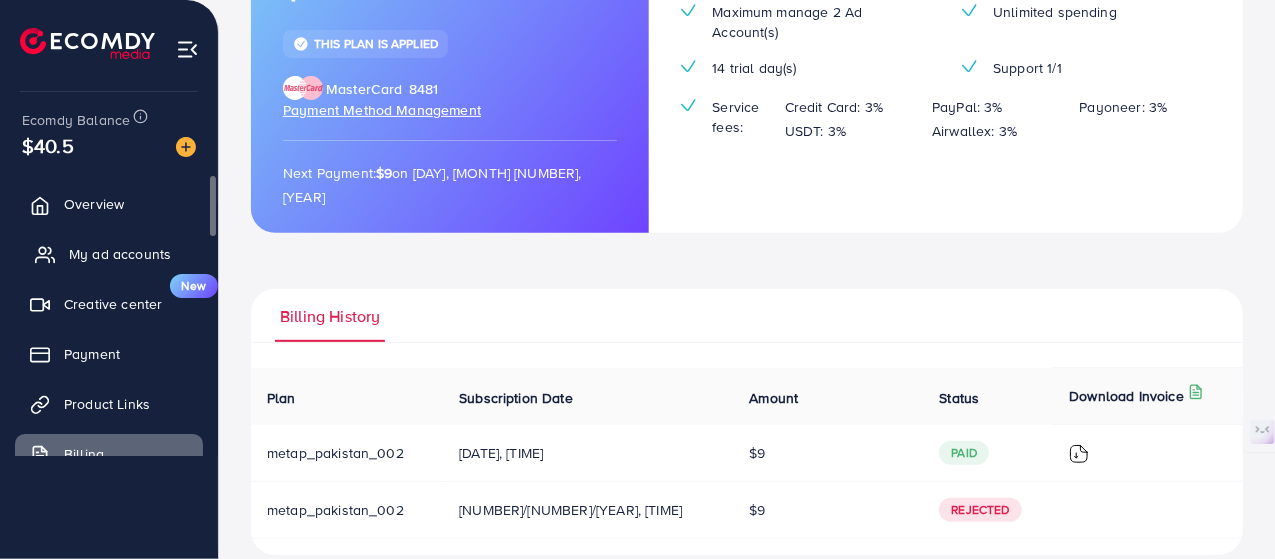click on "My ad accounts" at bounding box center [120, 254] 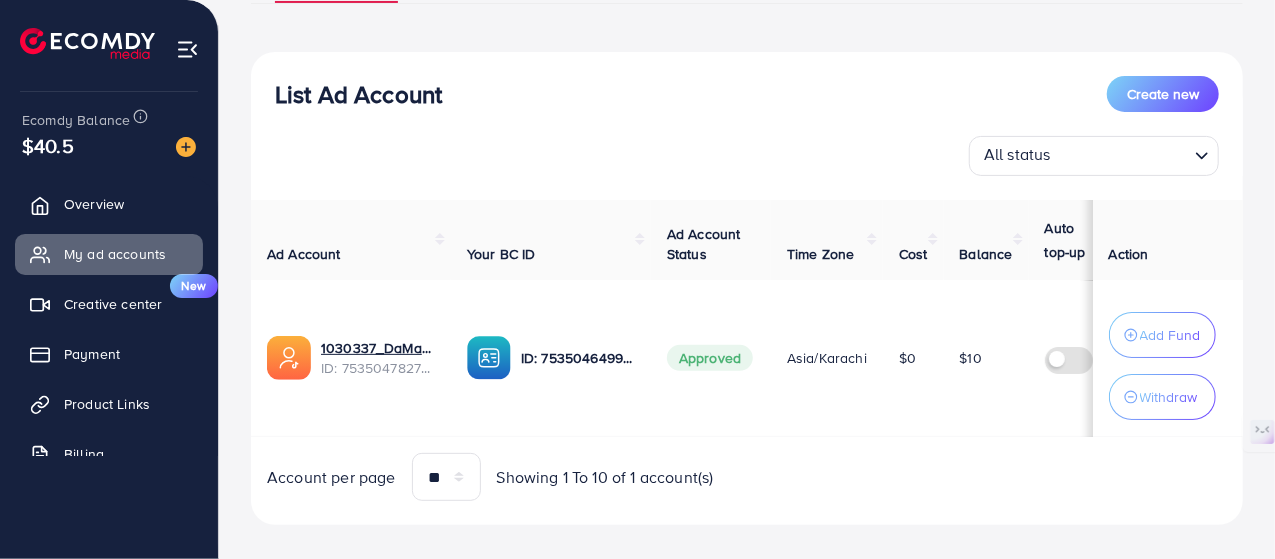 scroll, scrollTop: 200, scrollLeft: 0, axis: vertical 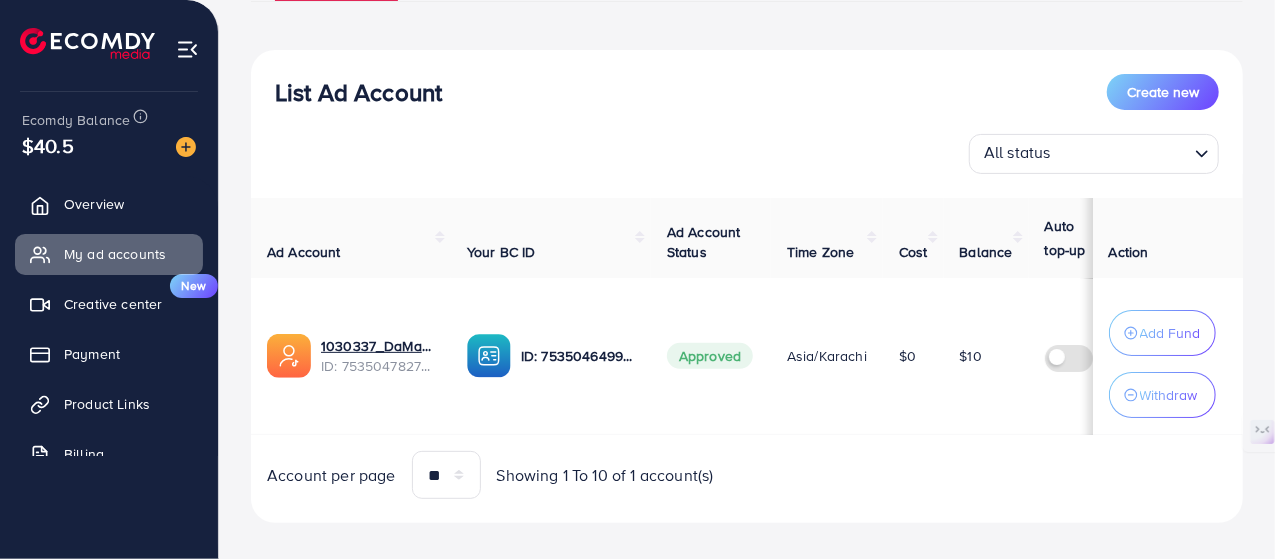 drag, startPoint x: 835, startPoint y: 438, endPoint x: 992, endPoint y: 438, distance: 157 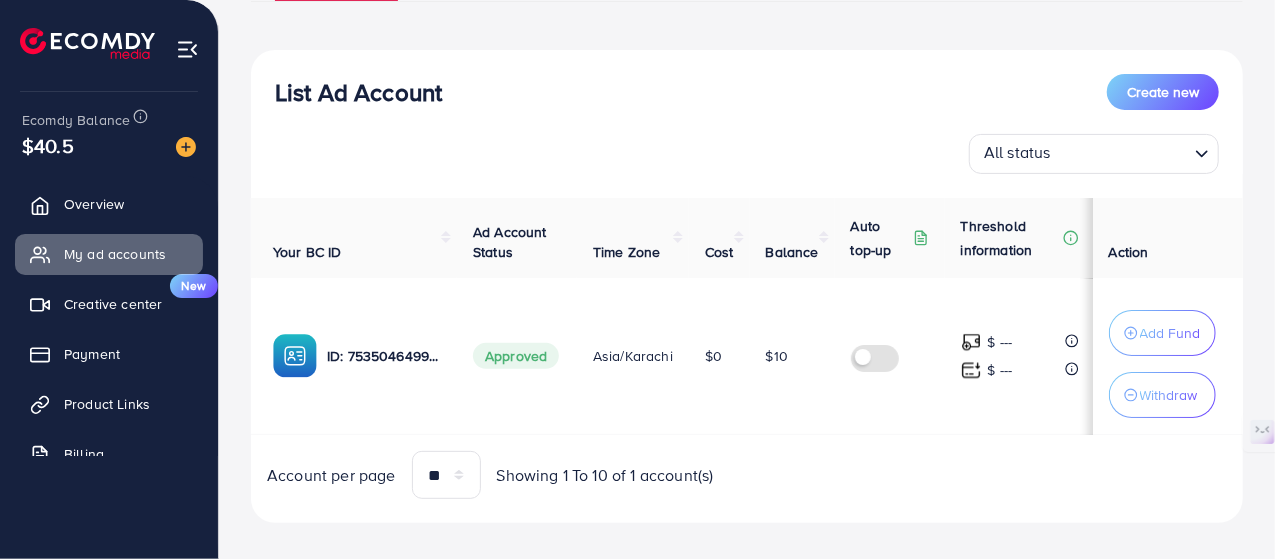 scroll, scrollTop: 0, scrollLeft: 0, axis: both 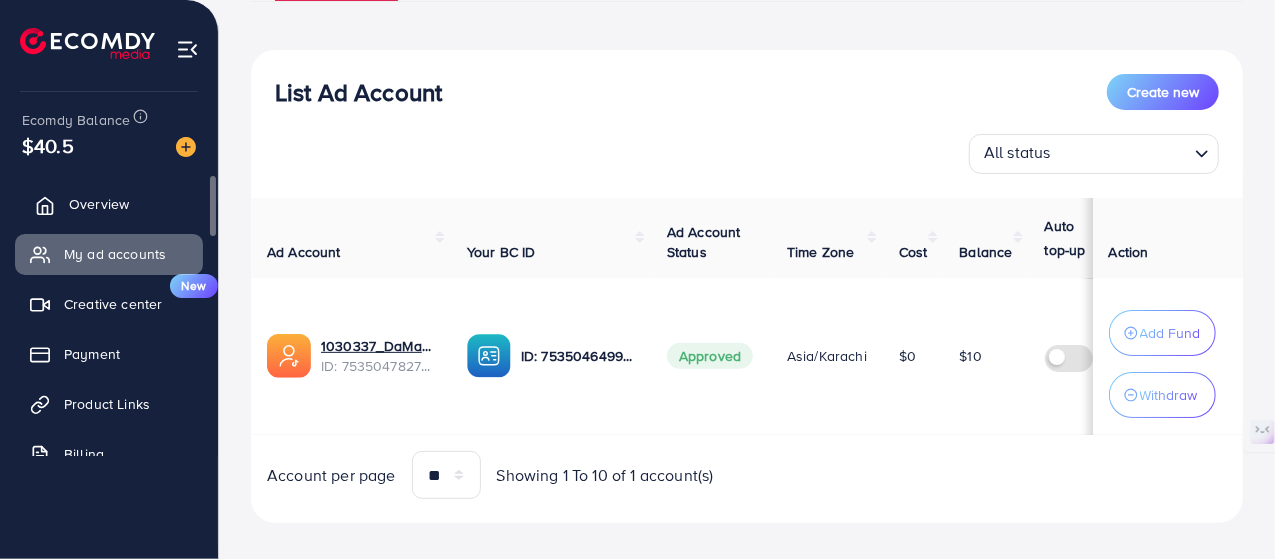 click on "Overview" at bounding box center (99, 204) 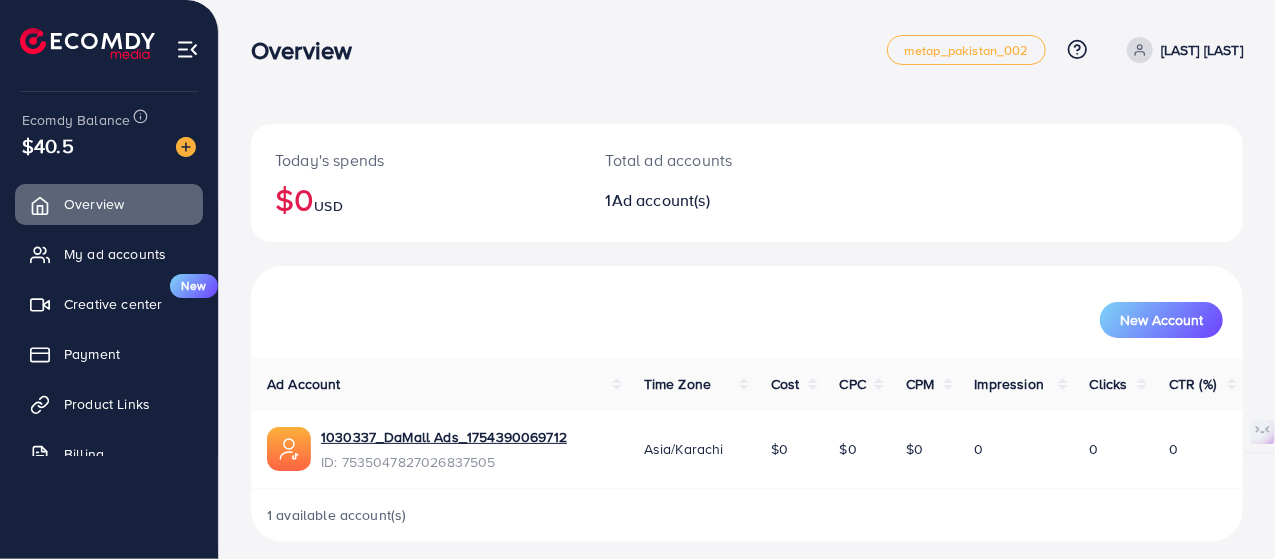 scroll, scrollTop: 14, scrollLeft: 0, axis: vertical 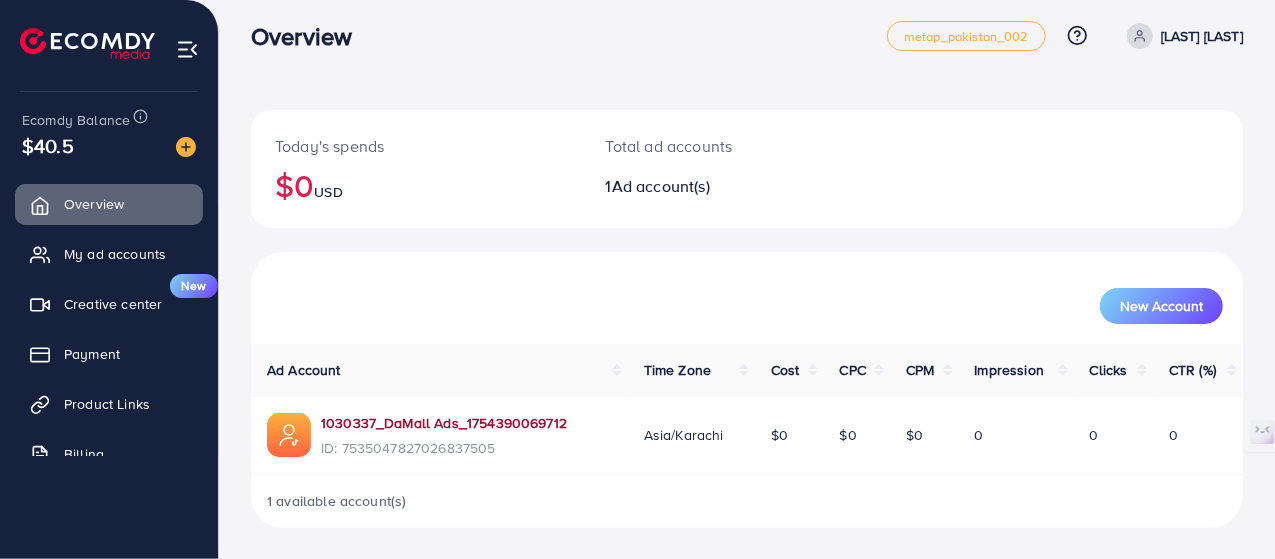 click on "1030337_DaMall Ads_1754390069712" at bounding box center [444, 423] 